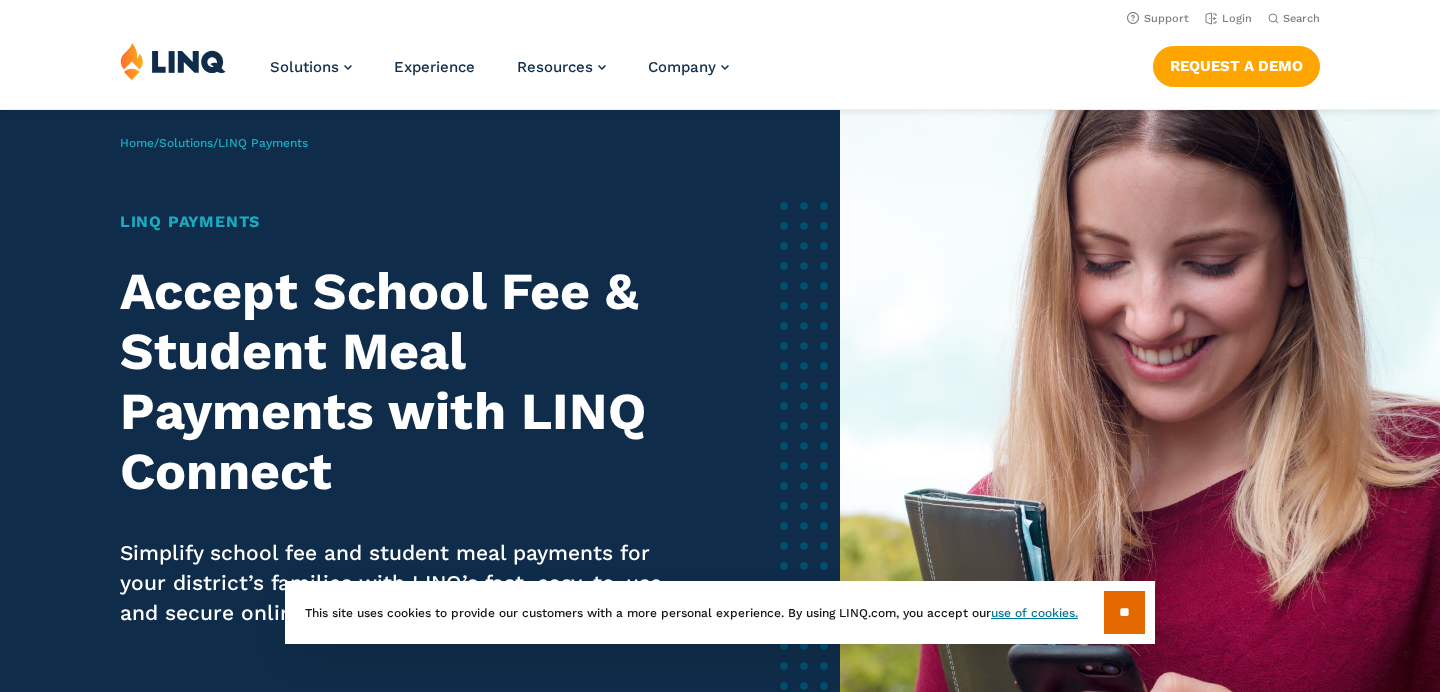 scroll, scrollTop: 142, scrollLeft: 0, axis: vertical 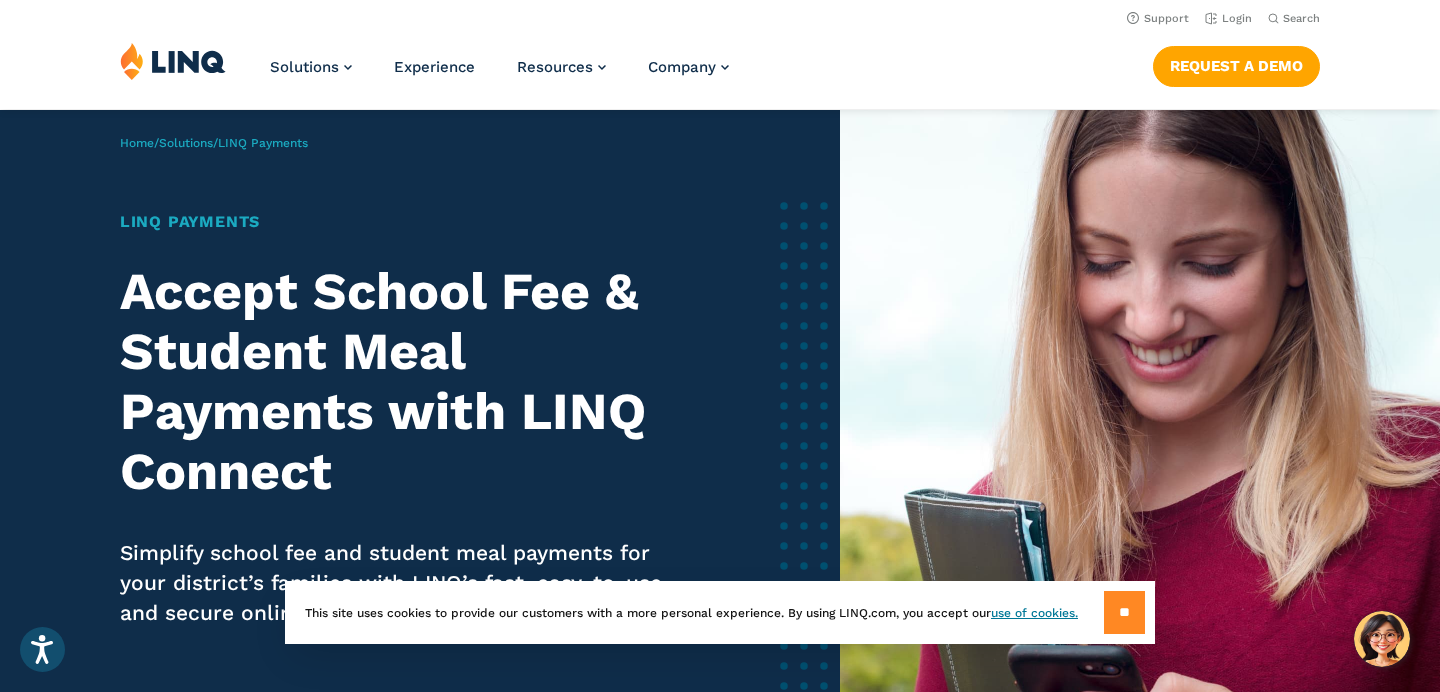 click on "**" at bounding box center [1124, 612] 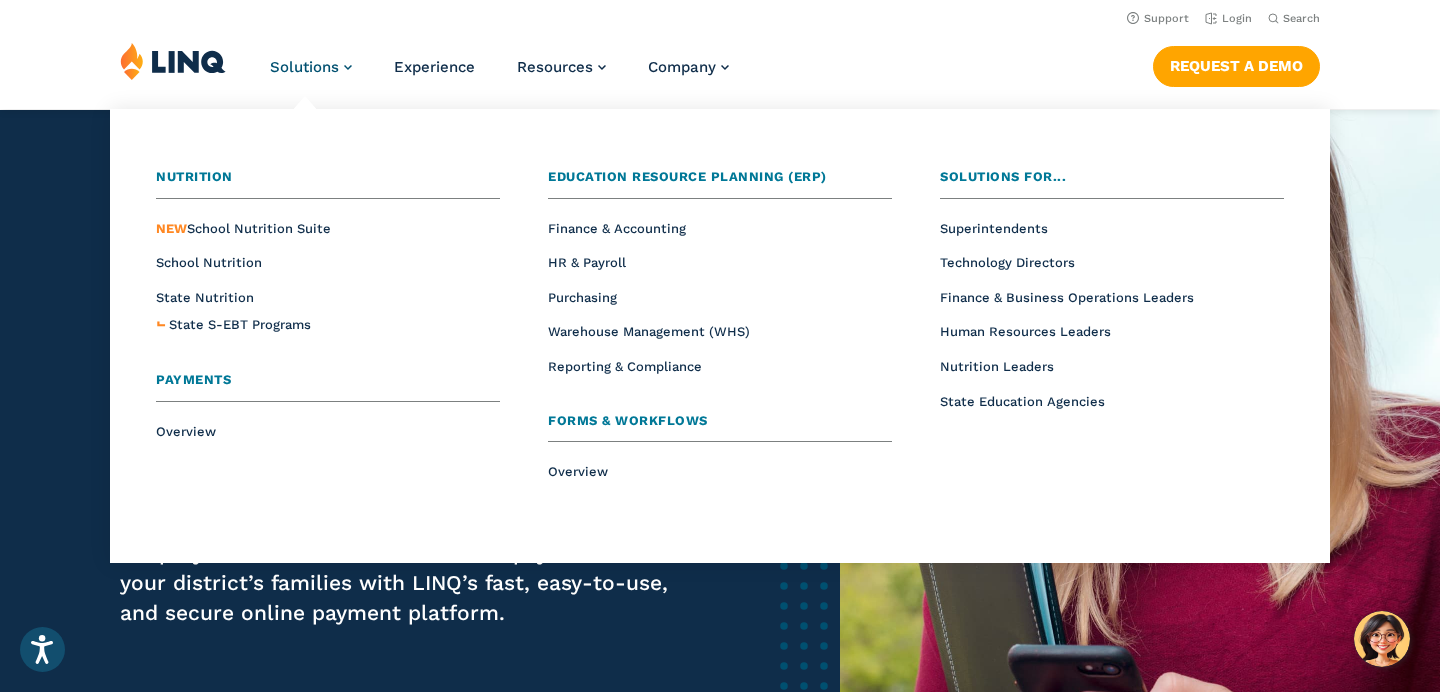 click on "Solutions" at bounding box center (304, 67) 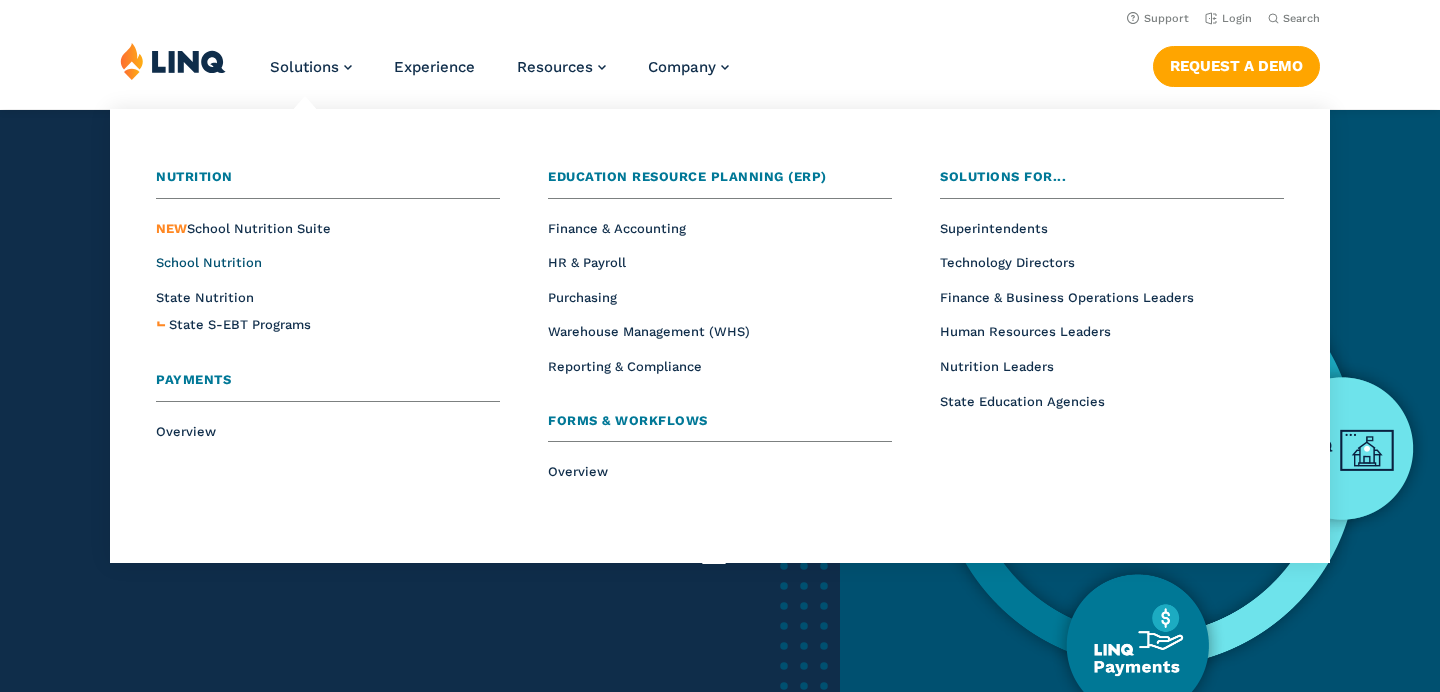 scroll, scrollTop: 0, scrollLeft: 0, axis: both 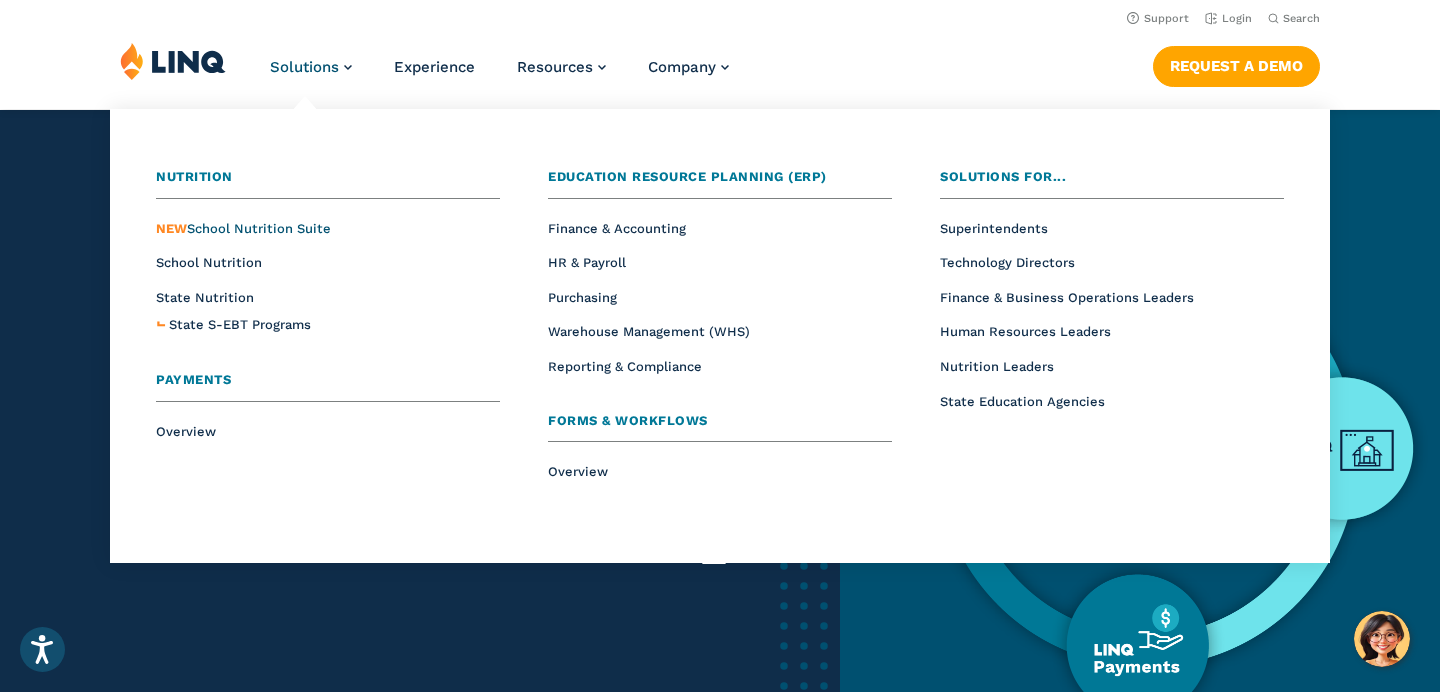 click on "NEW  School Nutrition Suite" at bounding box center (243, 228) 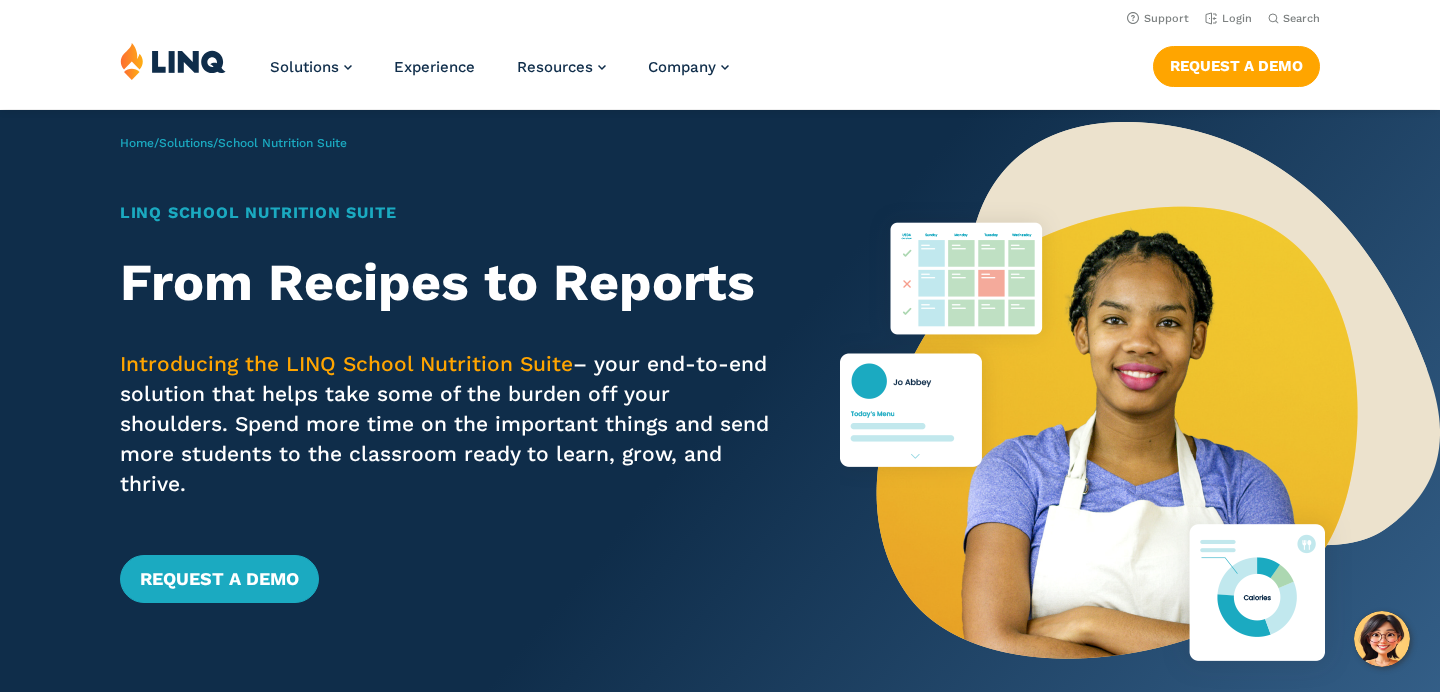 scroll, scrollTop: 0, scrollLeft: 0, axis: both 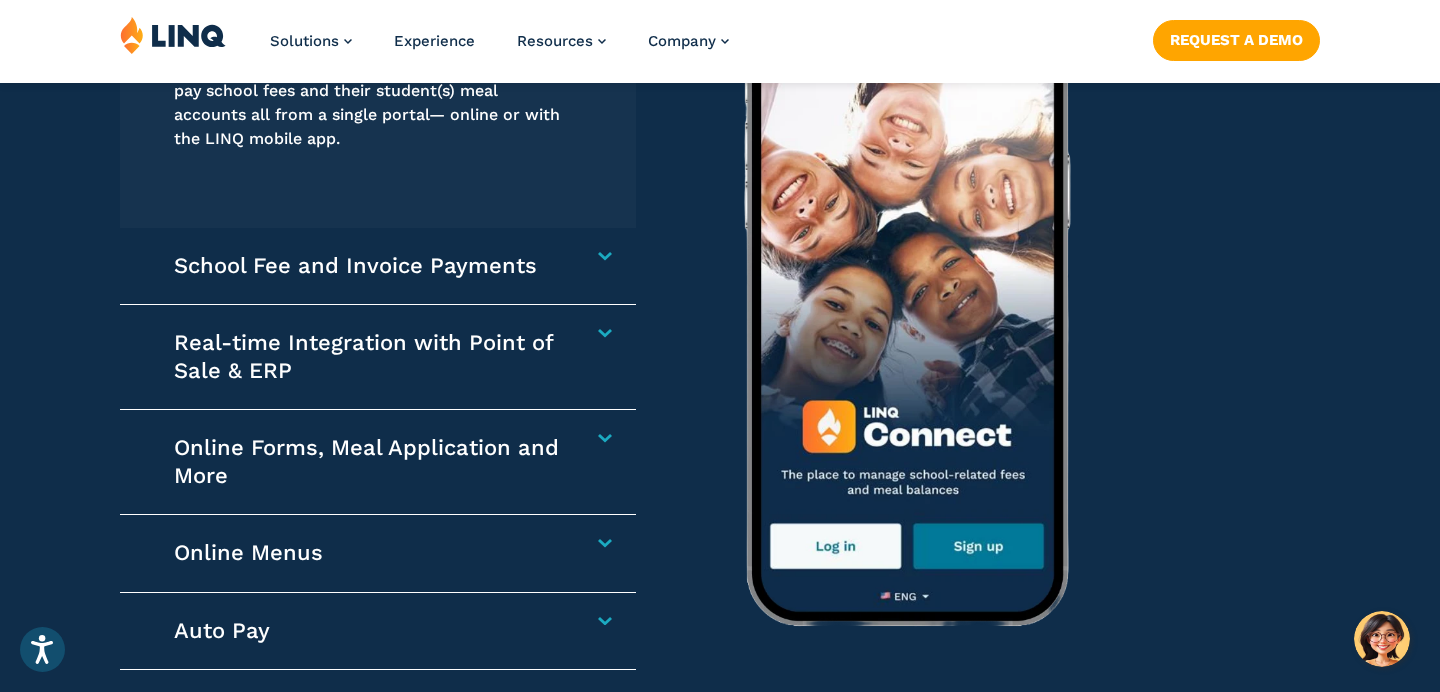 click on "Online Forms, Meal Application and More" at bounding box center [369, 462] 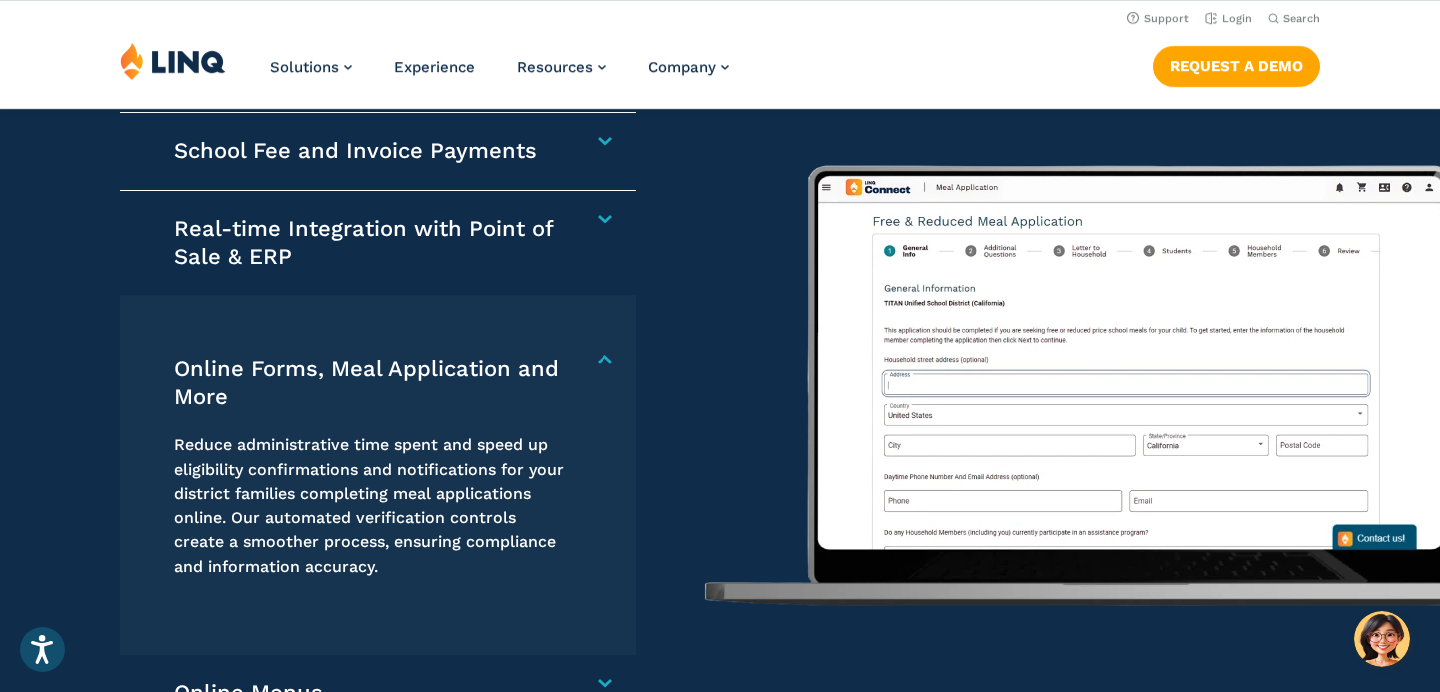 scroll, scrollTop: 2862, scrollLeft: 0, axis: vertical 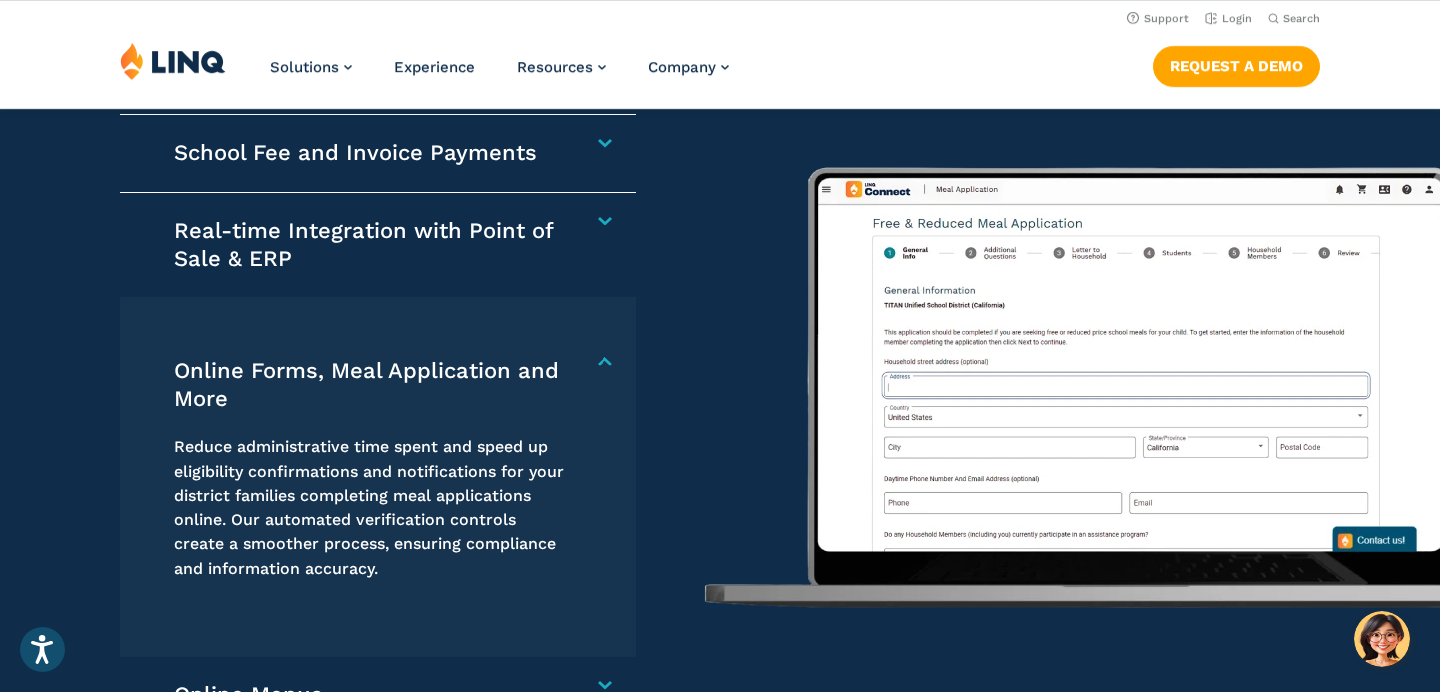 click on "Online Forms, Meal Application and More" at bounding box center (369, 385) 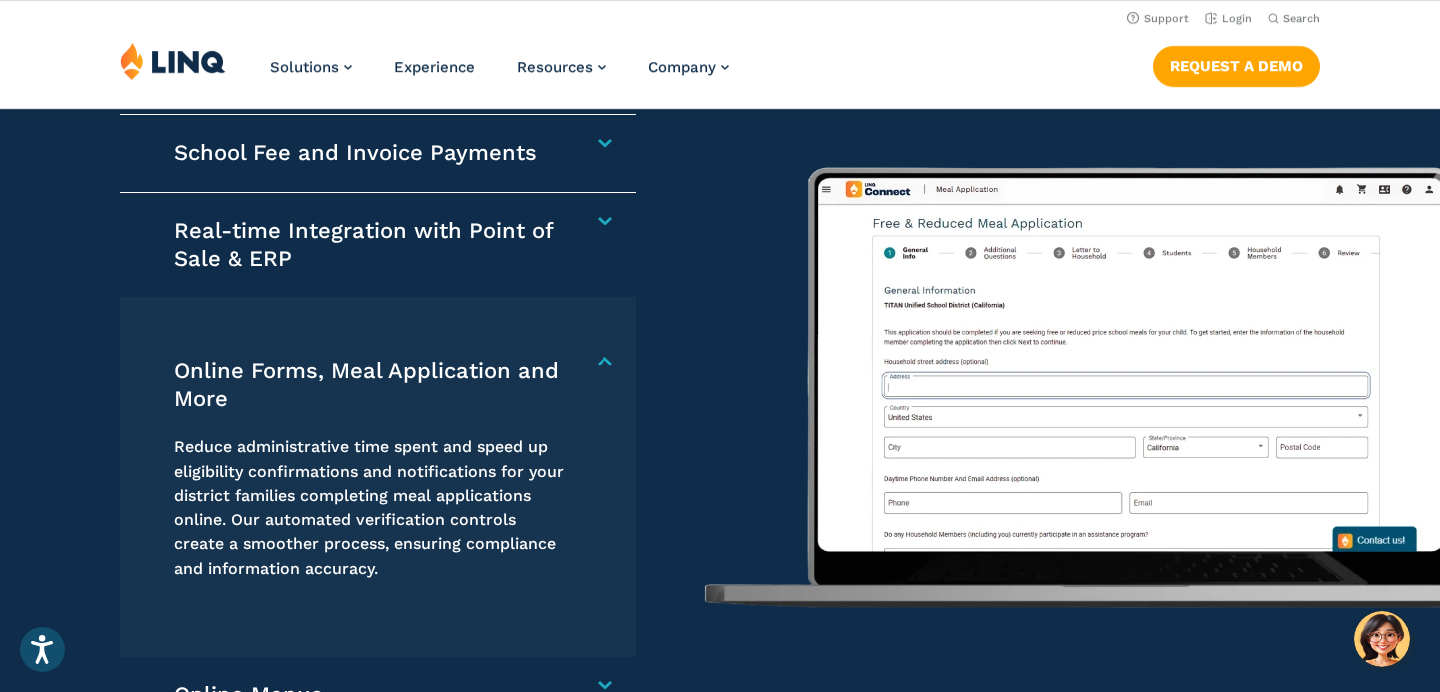 click on "Online Forms, Meal Application and More" at bounding box center (369, 385) 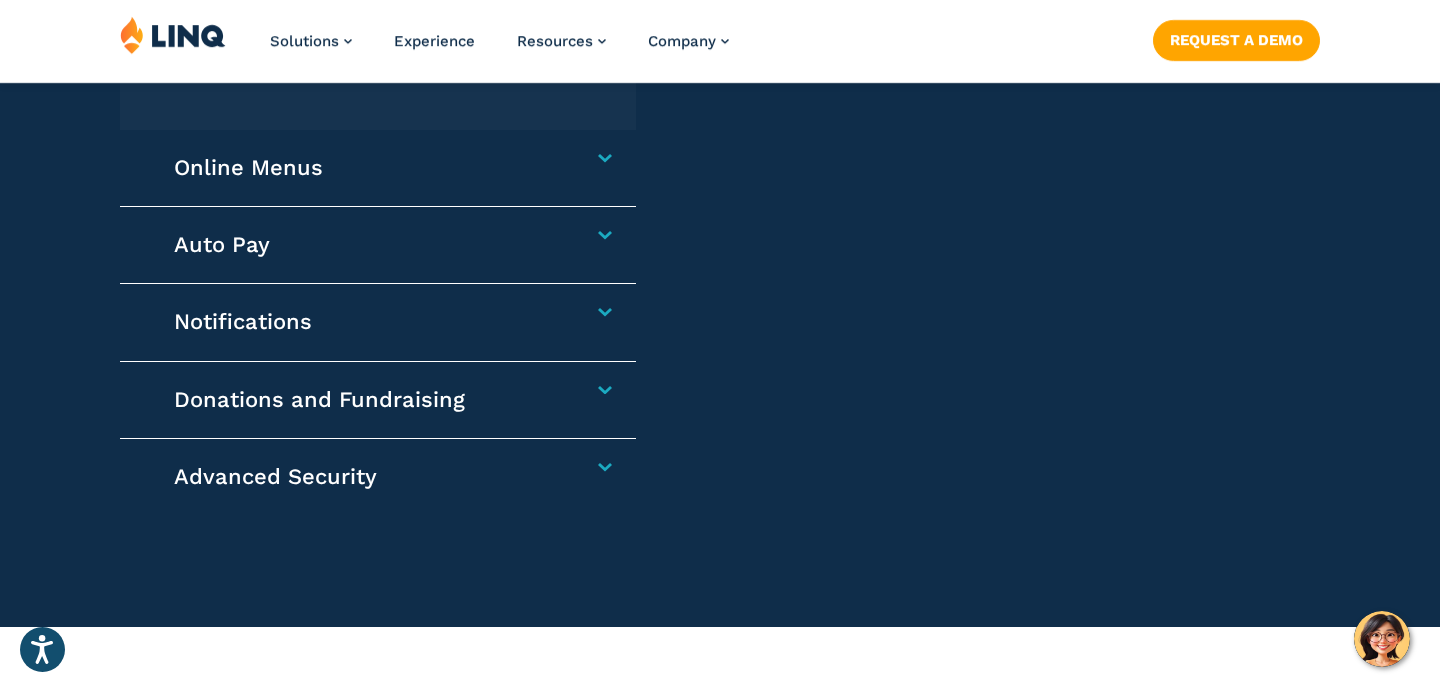 scroll, scrollTop: 3390, scrollLeft: 0, axis: vertical 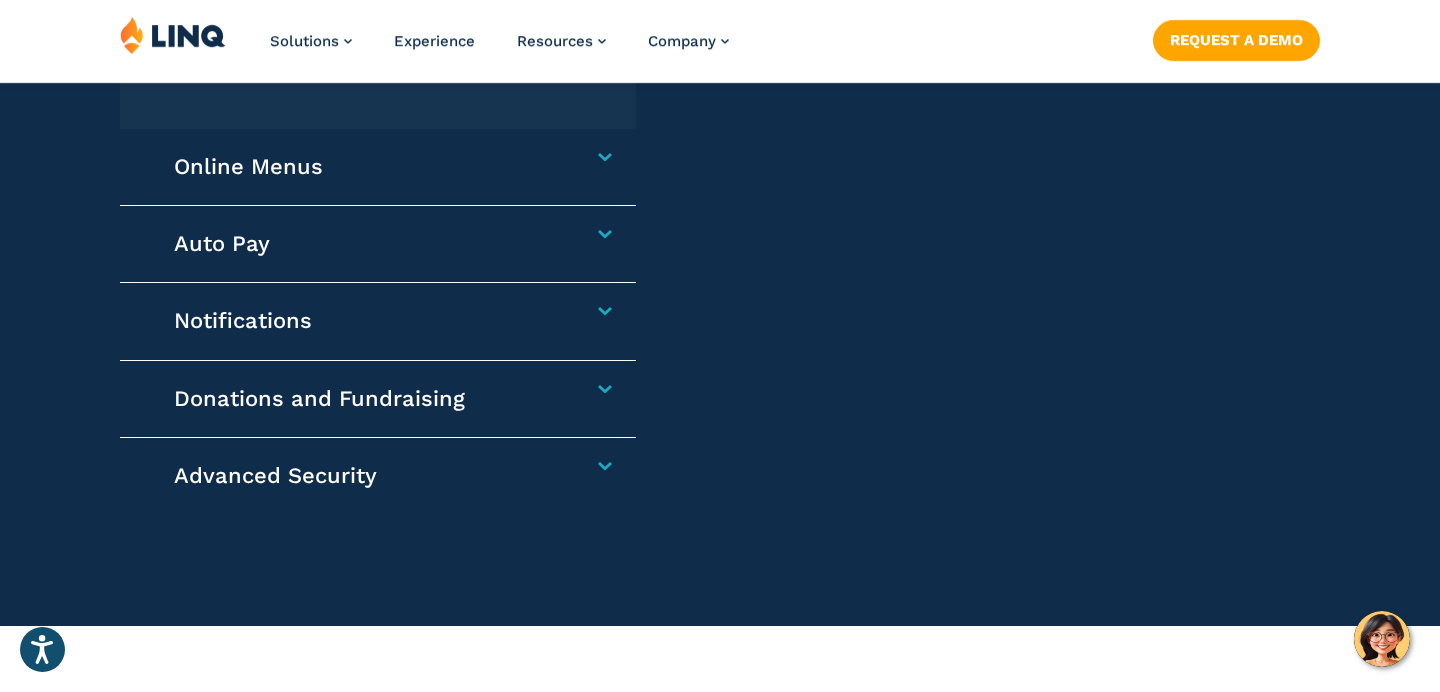 click on "Online Menus
Plan meals ahead with confidence. Families can view daily, weekly, and monthly menus online, allowing them to monitor the recipes for ingredients and nutrients in the case of dietary or allergen restrictions and their child’s preferences." at bounding box center [378, 167] 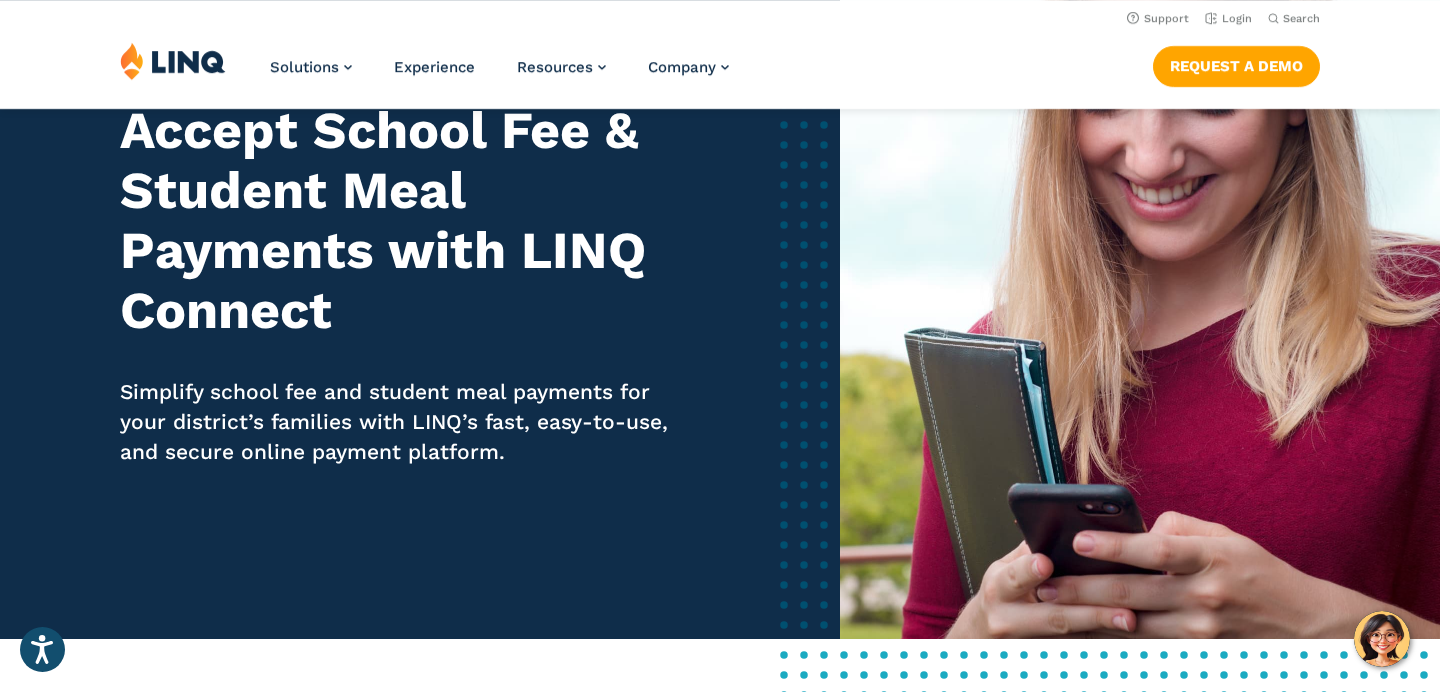 scroll, scrollTop: 0, scrollLeft: 0, axis: both 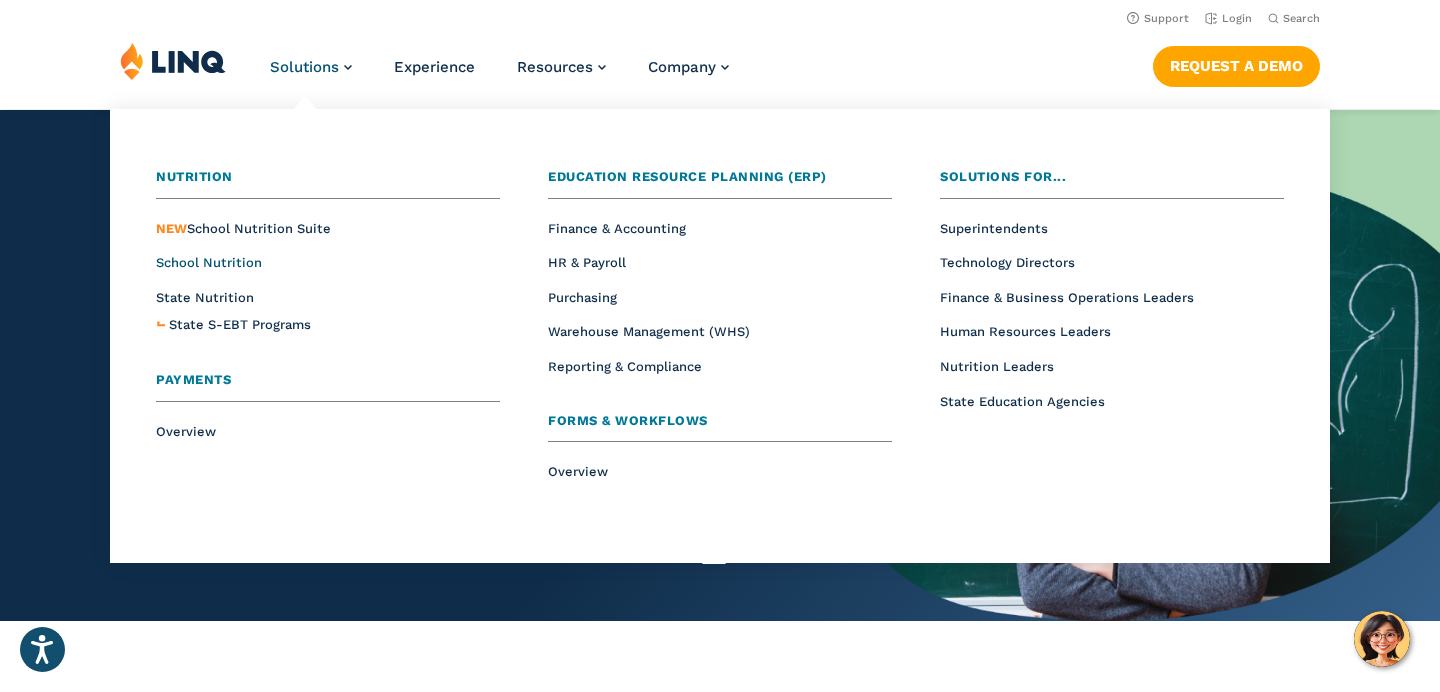 click on "School Nutrition" at bounding box center (209, 262) 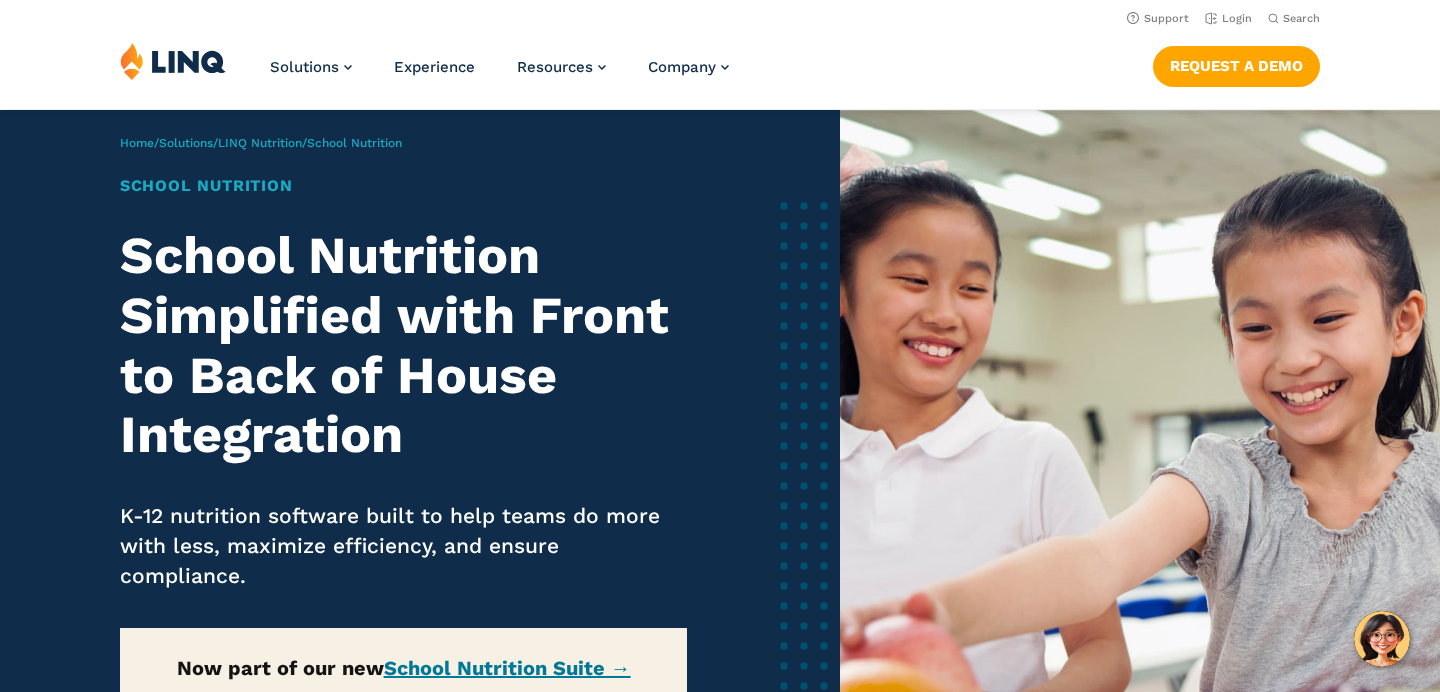 scroll, scrollTop: 0, scrollLeft: 0, axis: both 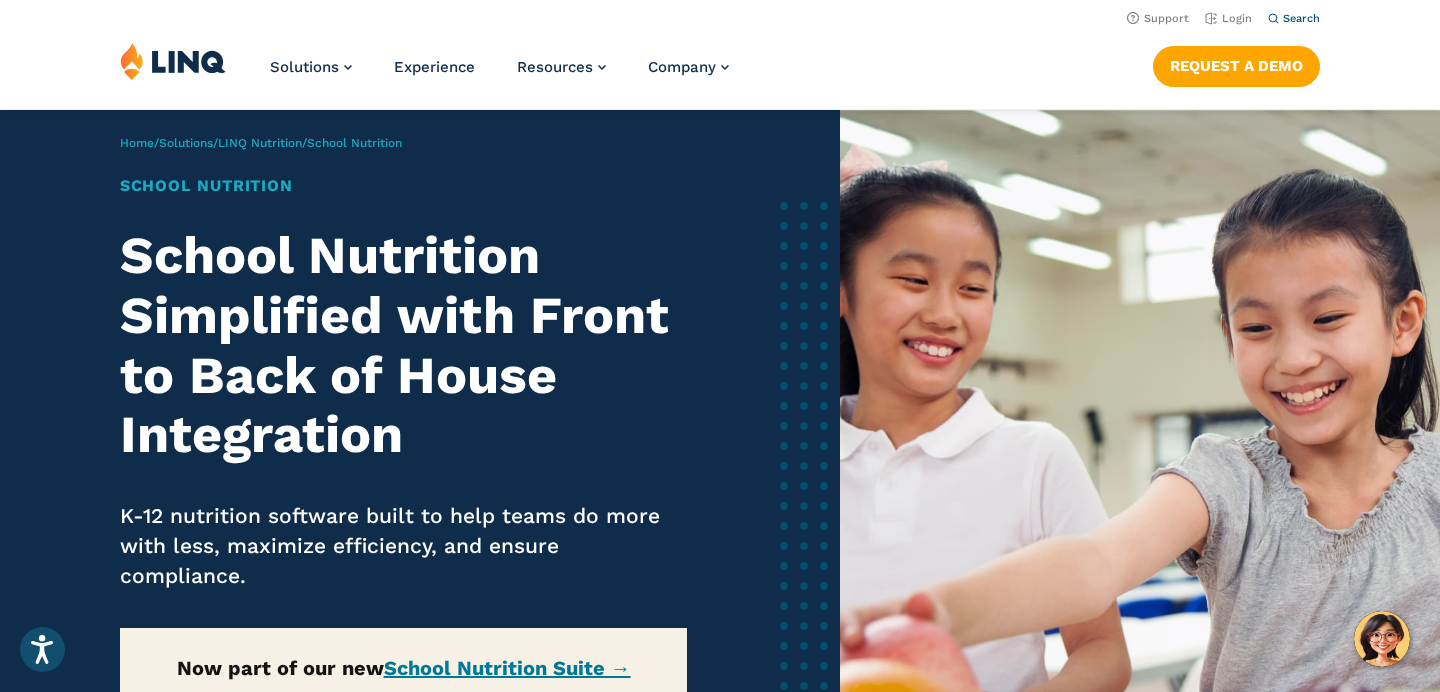 click on "Search" at bounding box center (1294, 18) 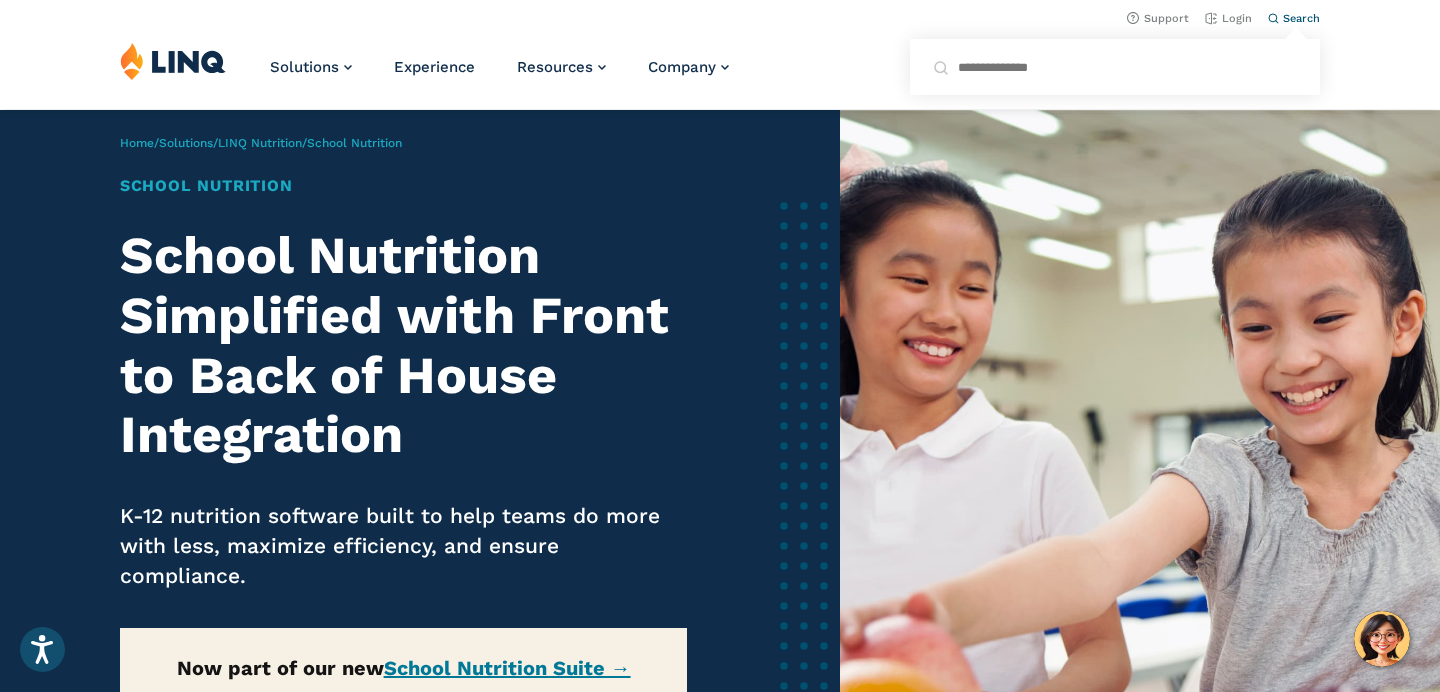 click on "Search for:" at bounding box center [1115, 67] 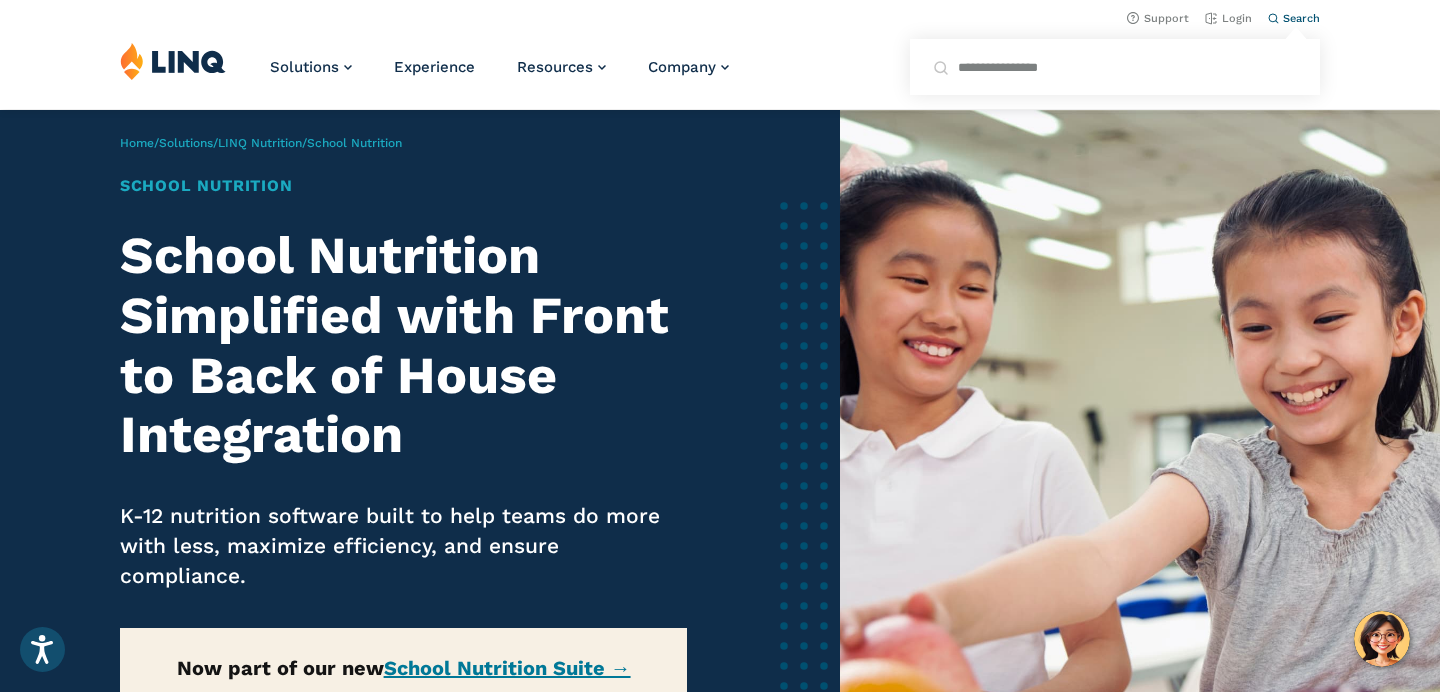 type on "**********" 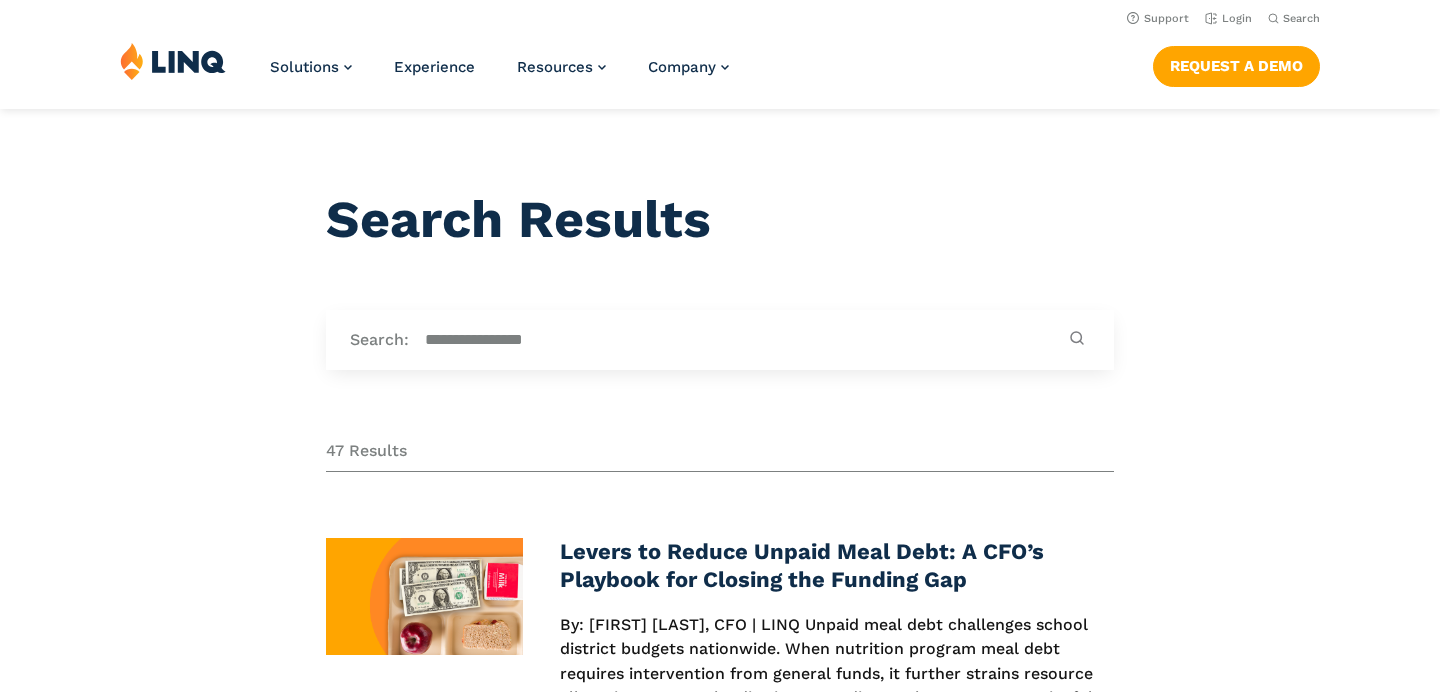 scroll, scrollTop: 0, scrollLeft: 0, axis: both 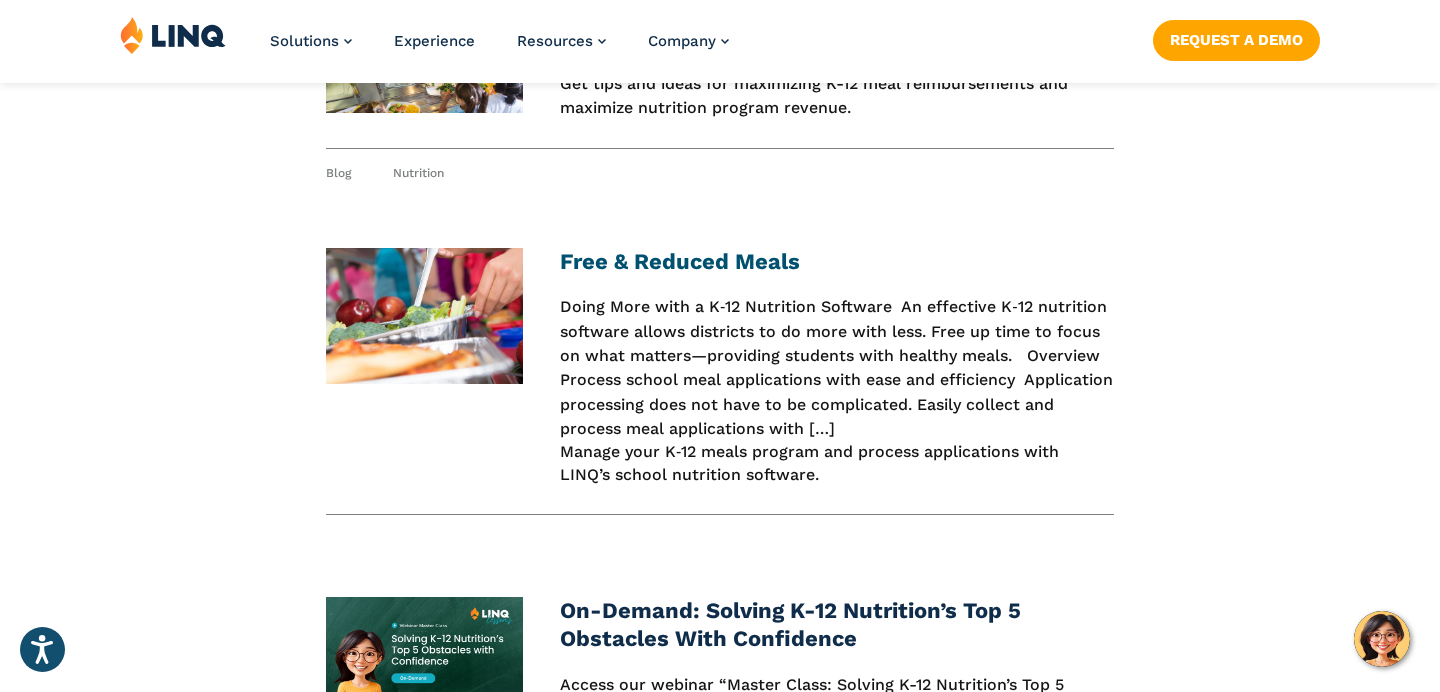 click on "Free & Reduced Meals" at bounding box center [680, 261] 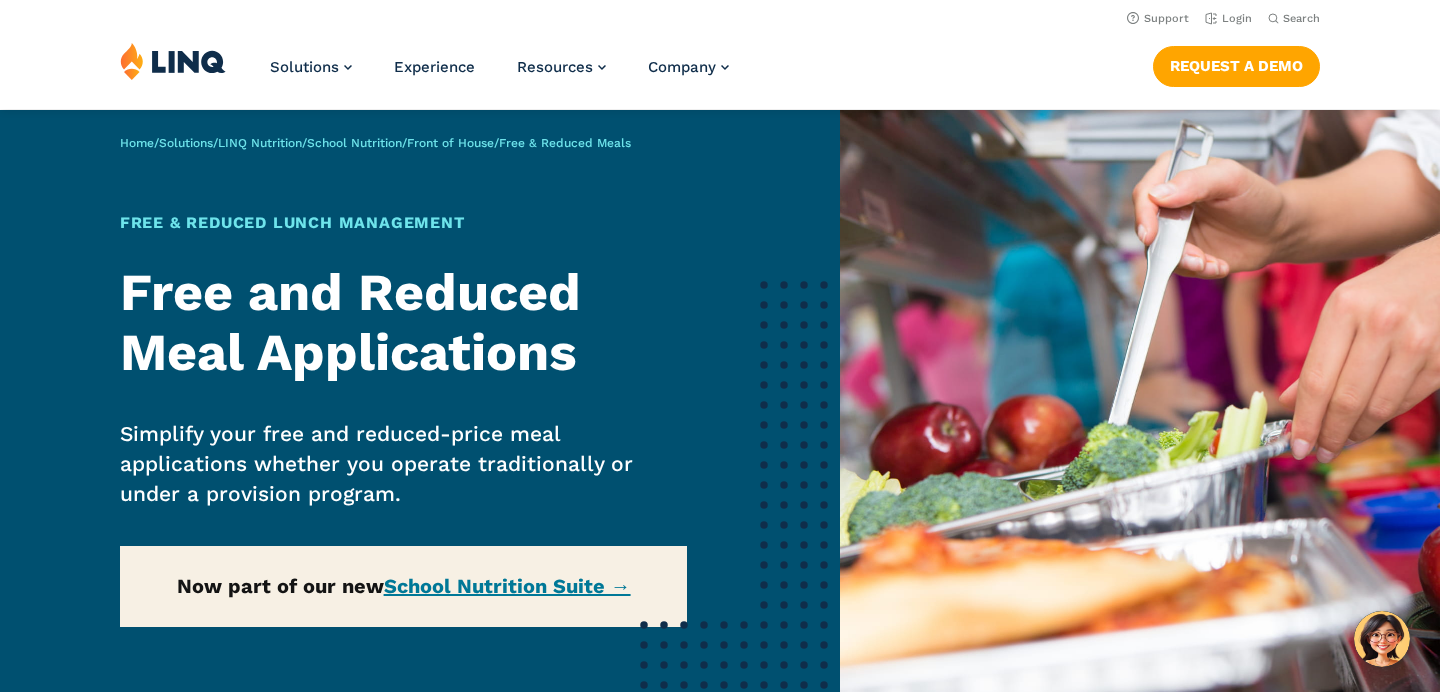 scroll, scrollTop: 0, scrollLeft: 0, axis: both 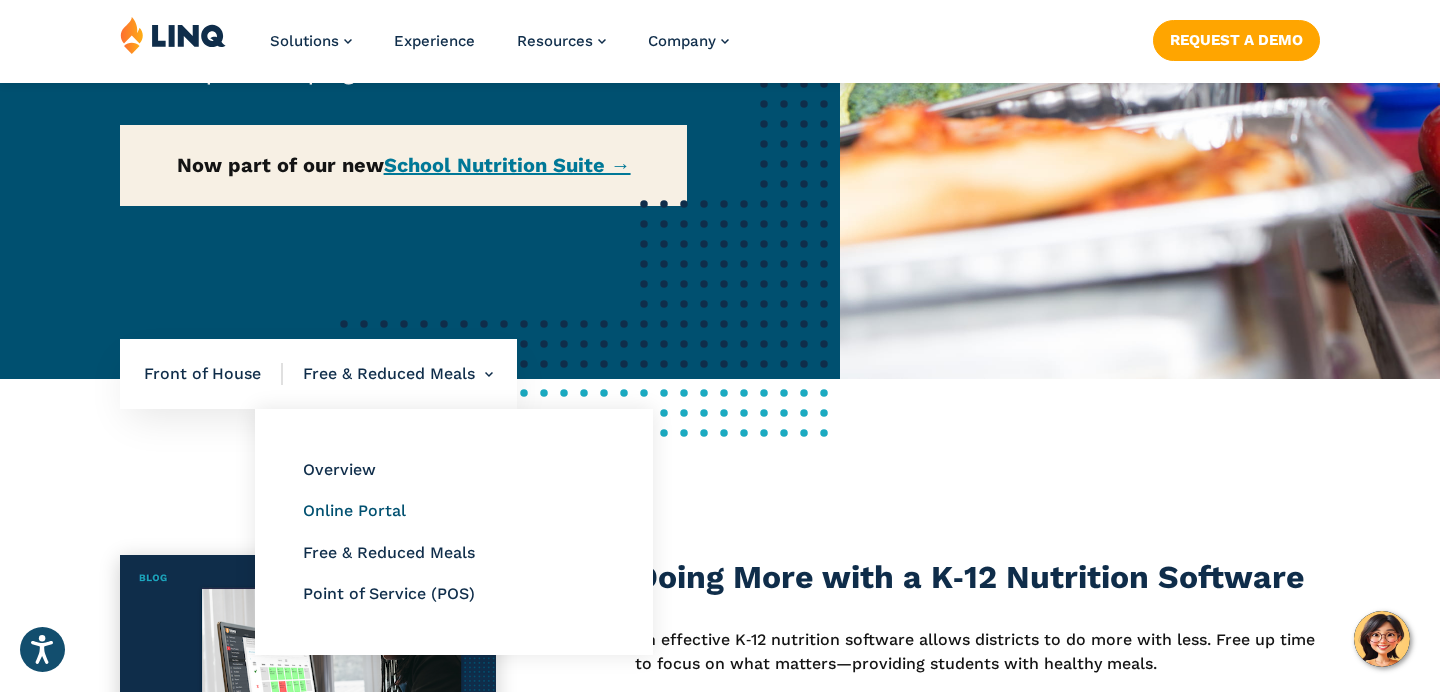 click on "Online Portal" at bounding box center [354, 510] 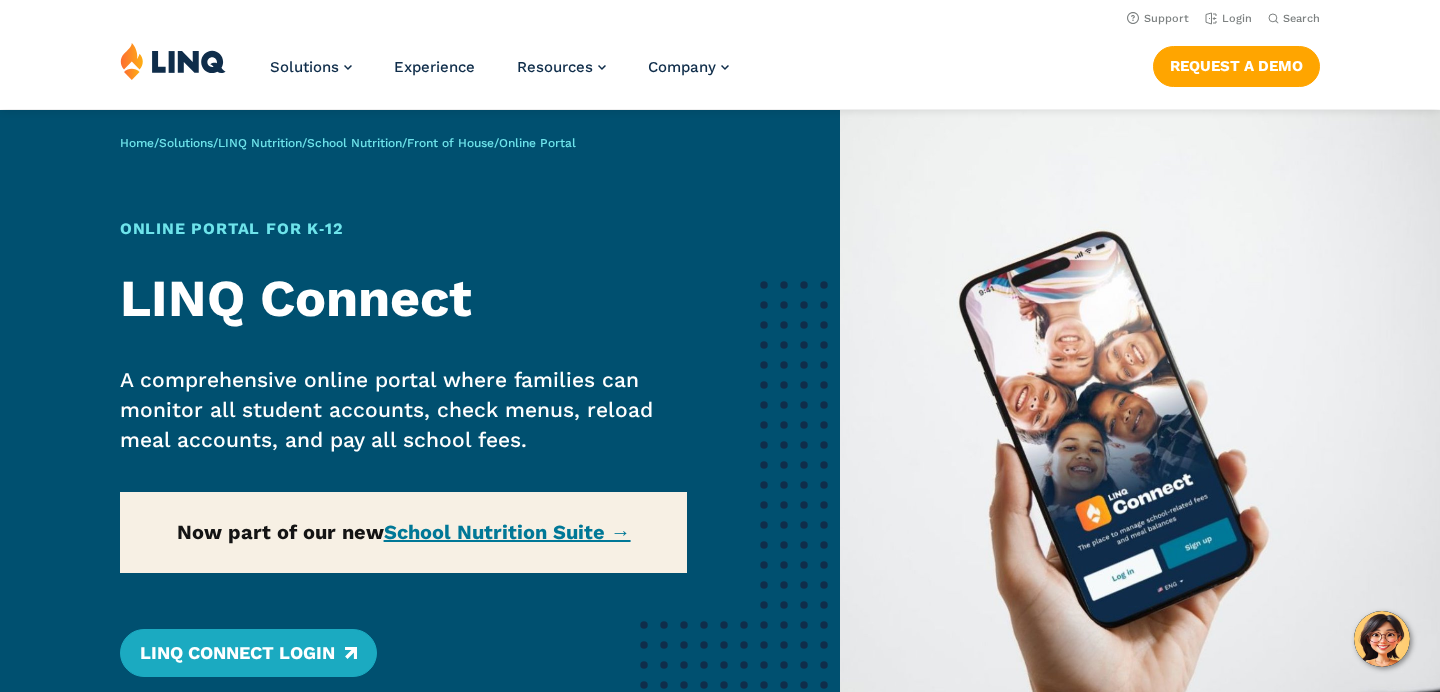 scroll, scrollTop: 0, scrollLeft: 0, axis: both 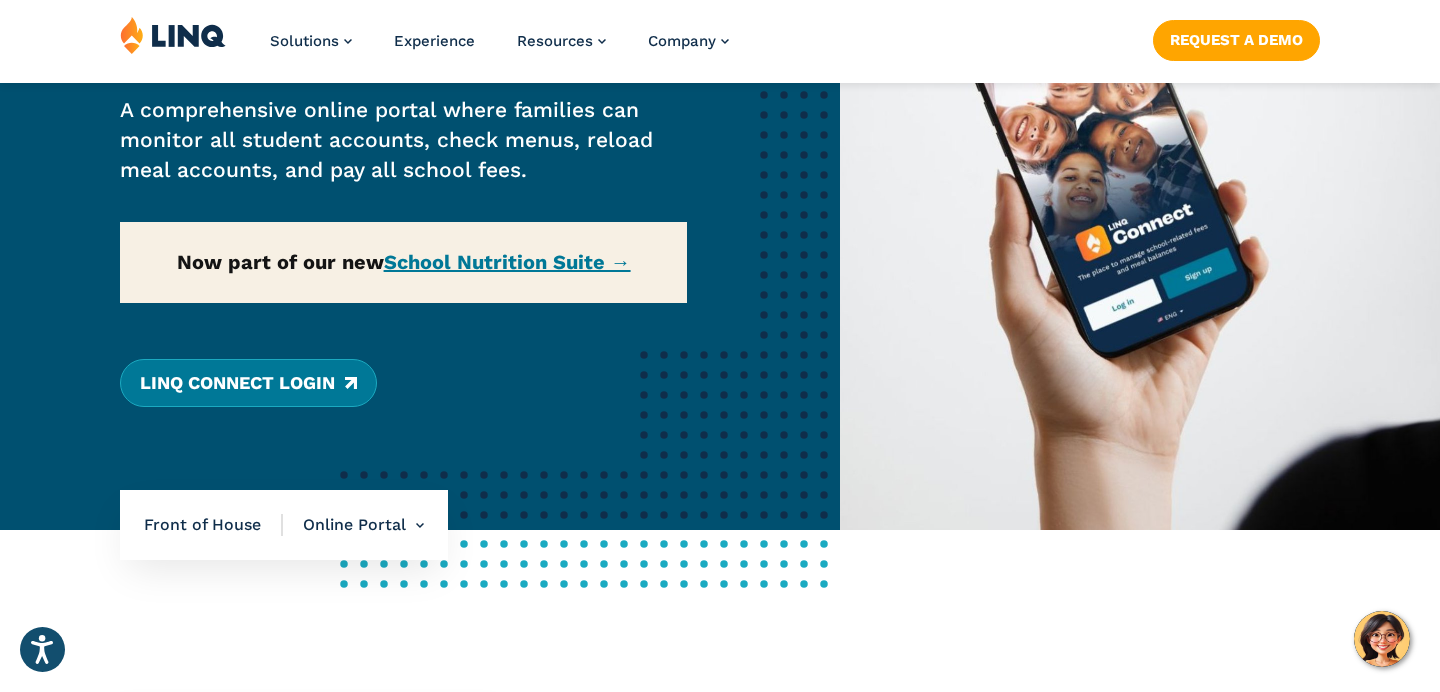 click on "LINQ Connect Login" at bounding box center (248, 383) 